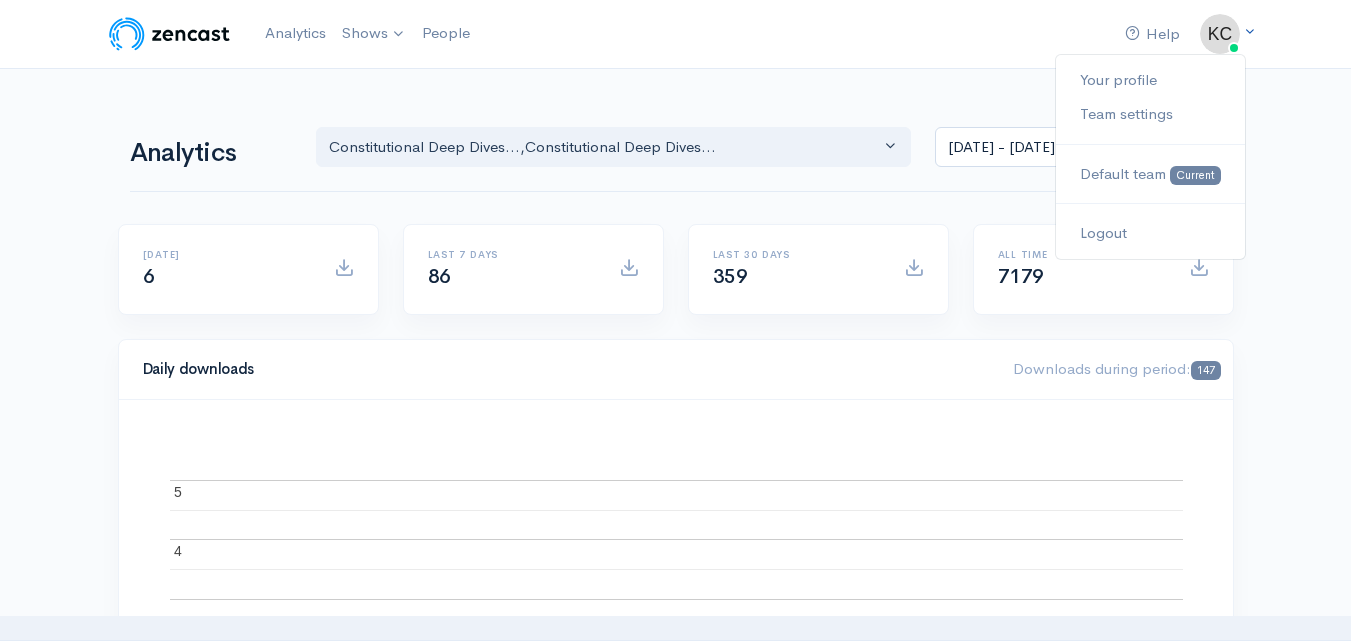 scroll, scrollTop: 0, scrollLeft: 0, axis: both 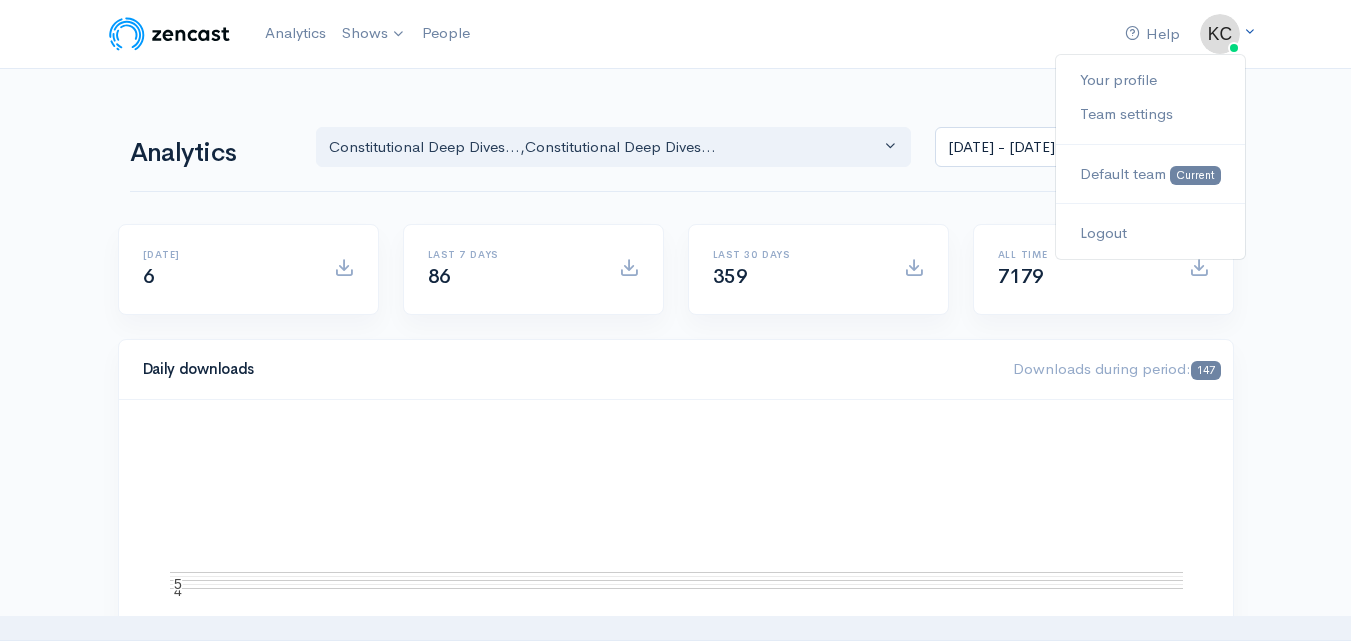 click at bounding box center [1220, 34] 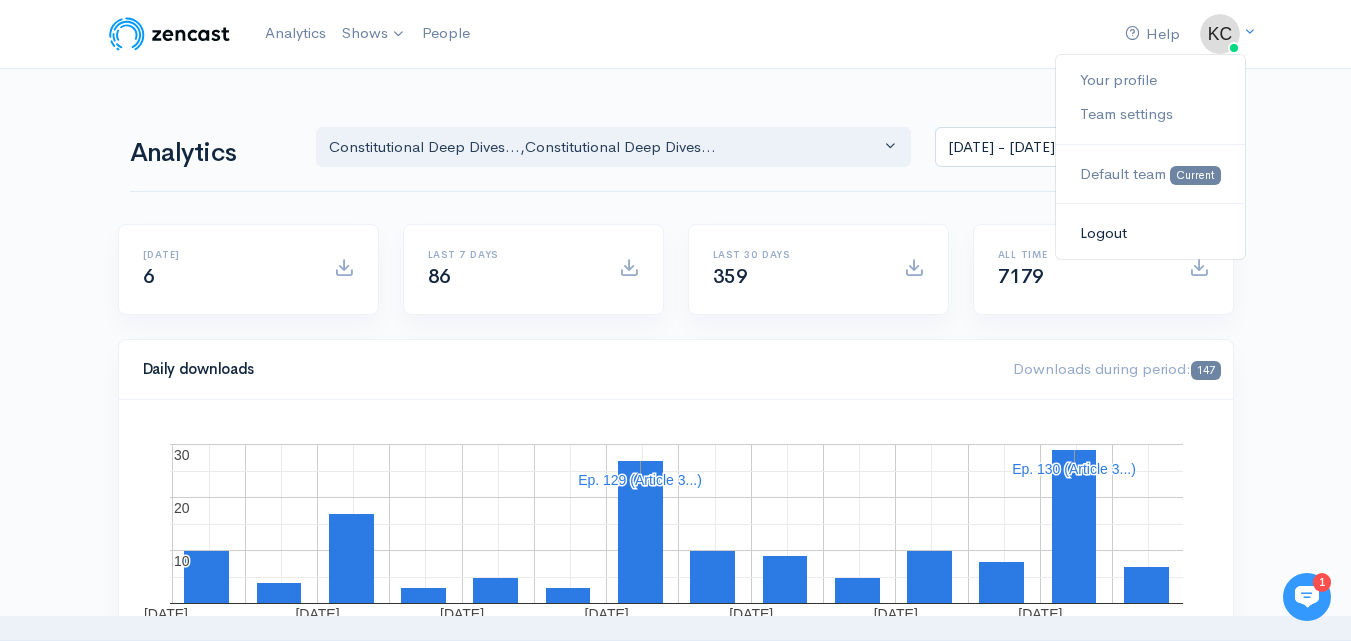 click on "Logout" at bounding box center (1150, 233) 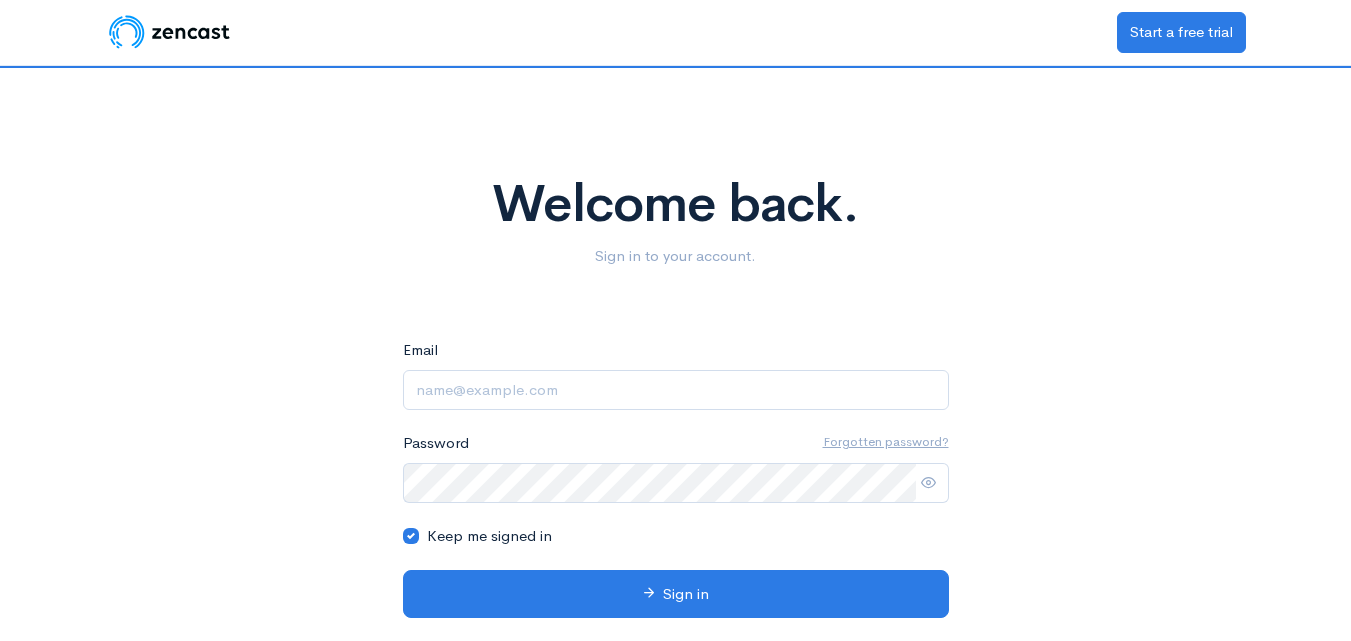 scroll, scrollTop: 0, scrollLeft: 0, axis: both 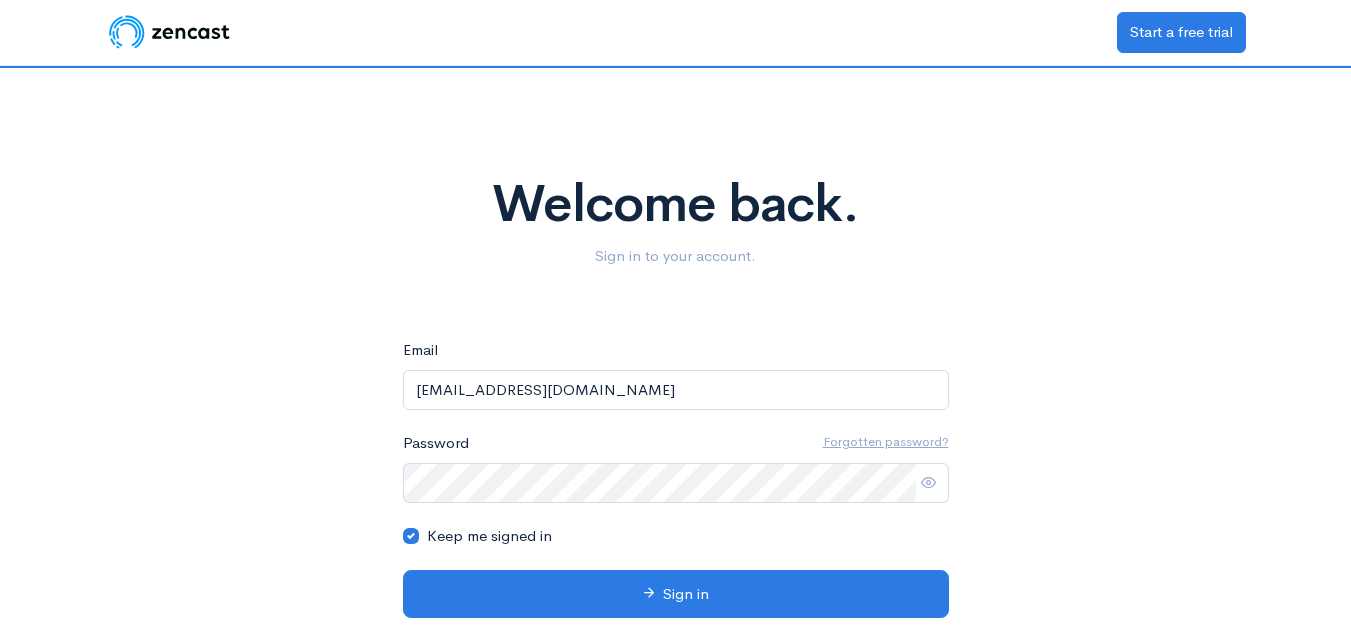 drag, startPoint x: 706, startPoint y: 391, endPoint x: 309, endPoint y: 390, distance: 397.00125 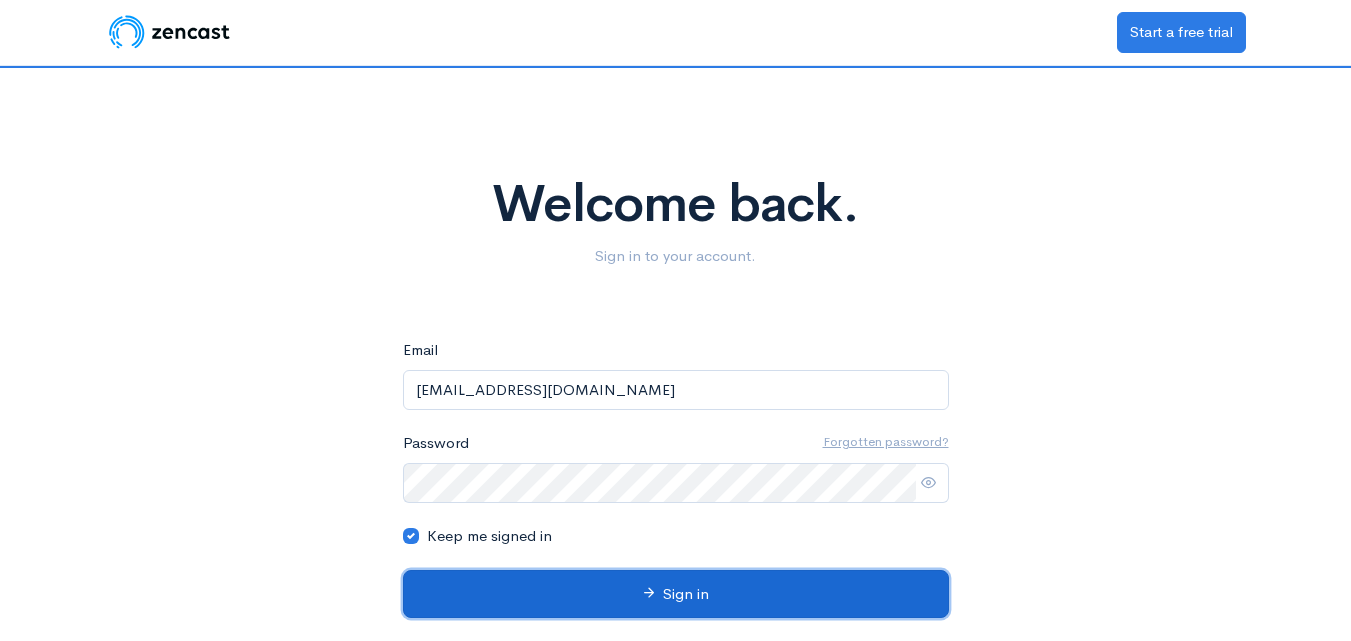 click on "Sign in" at bounding box center [676, 594] 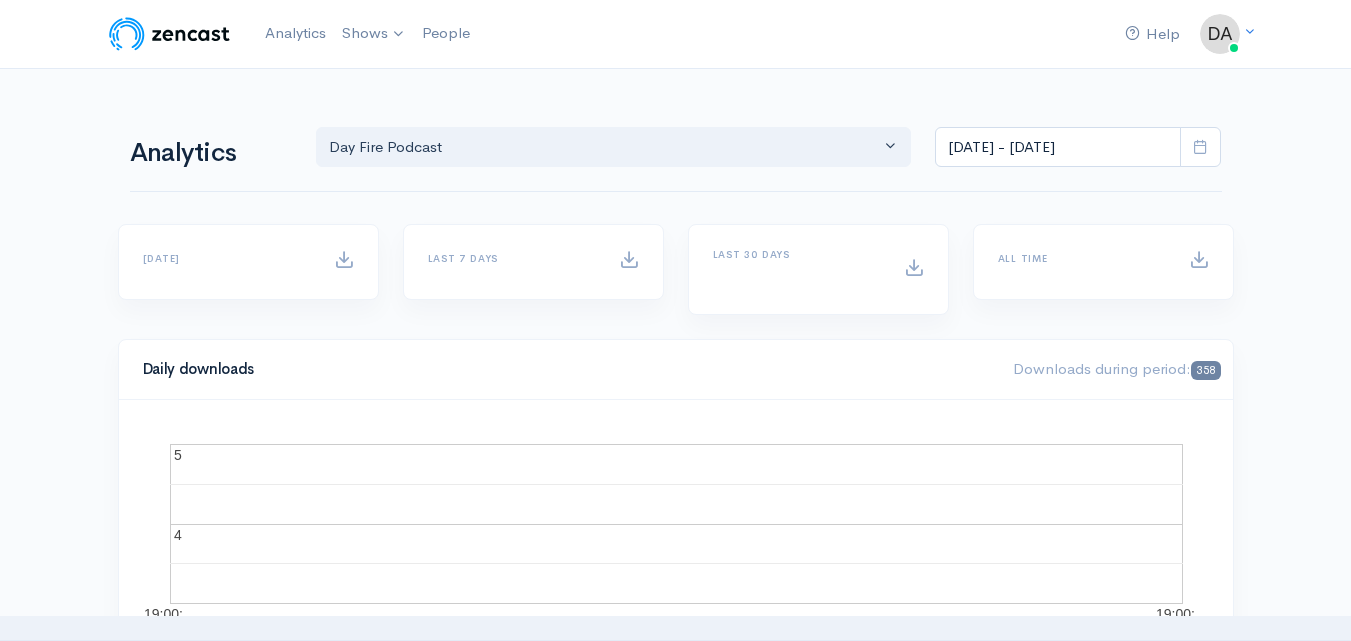 scroll, scrollTop: 0, scrollLeft: 0, axis: both 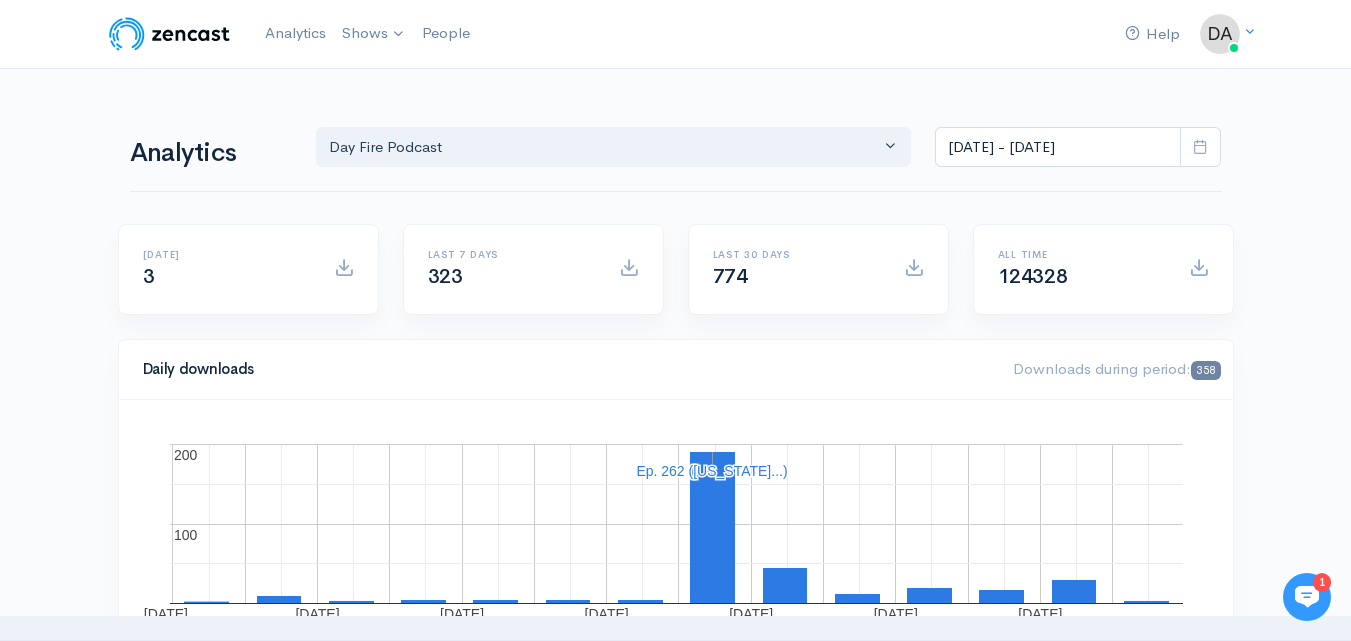 click at bounding box center [1200, 147] 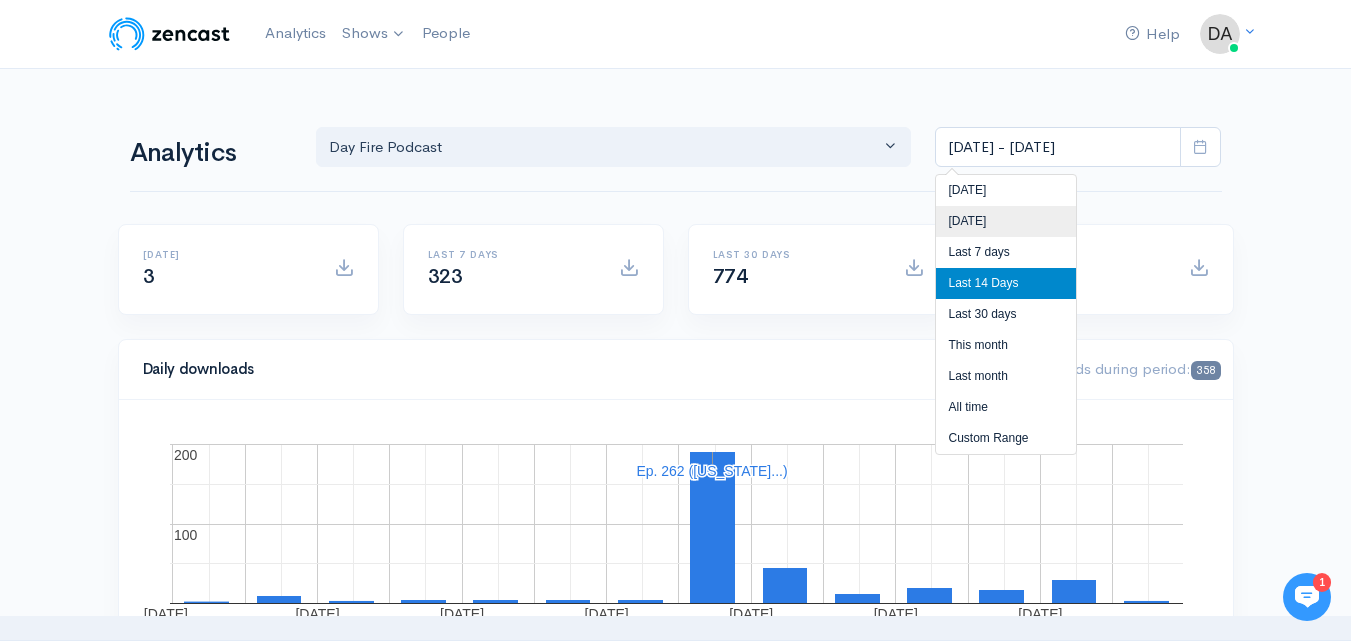 click on "[DATE]" at bounding box center (1006, 221) 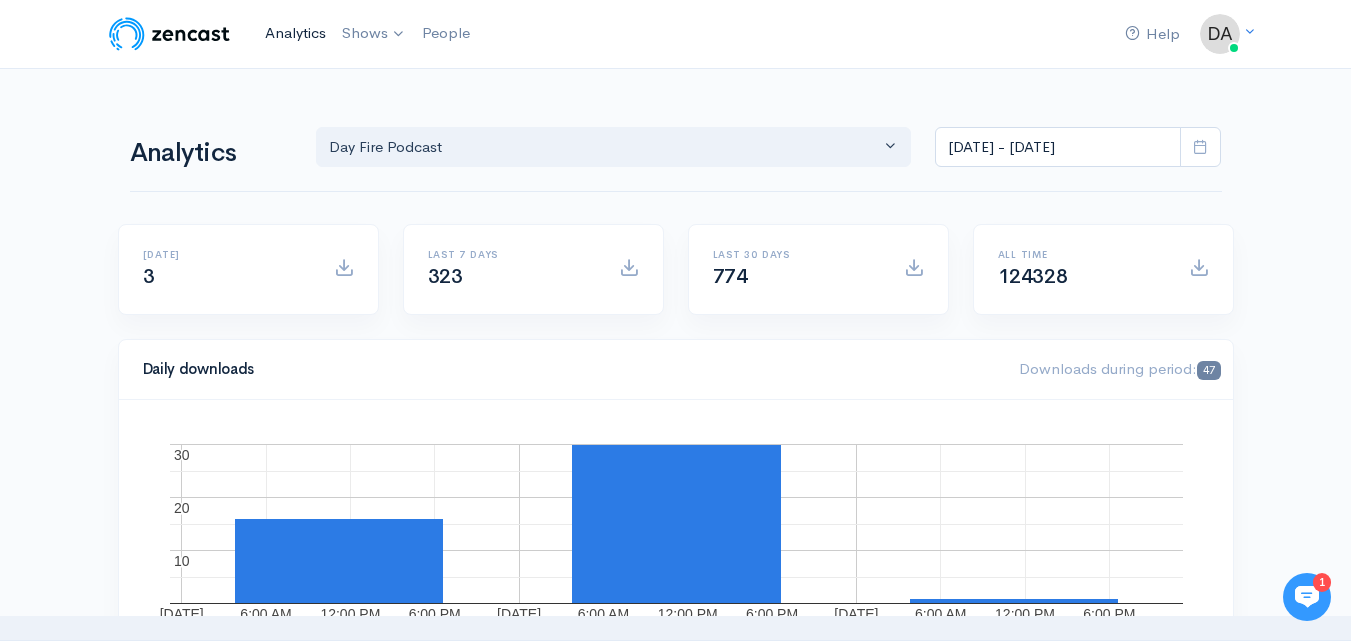 click on "Analytics" at bounding box center (295, 33) 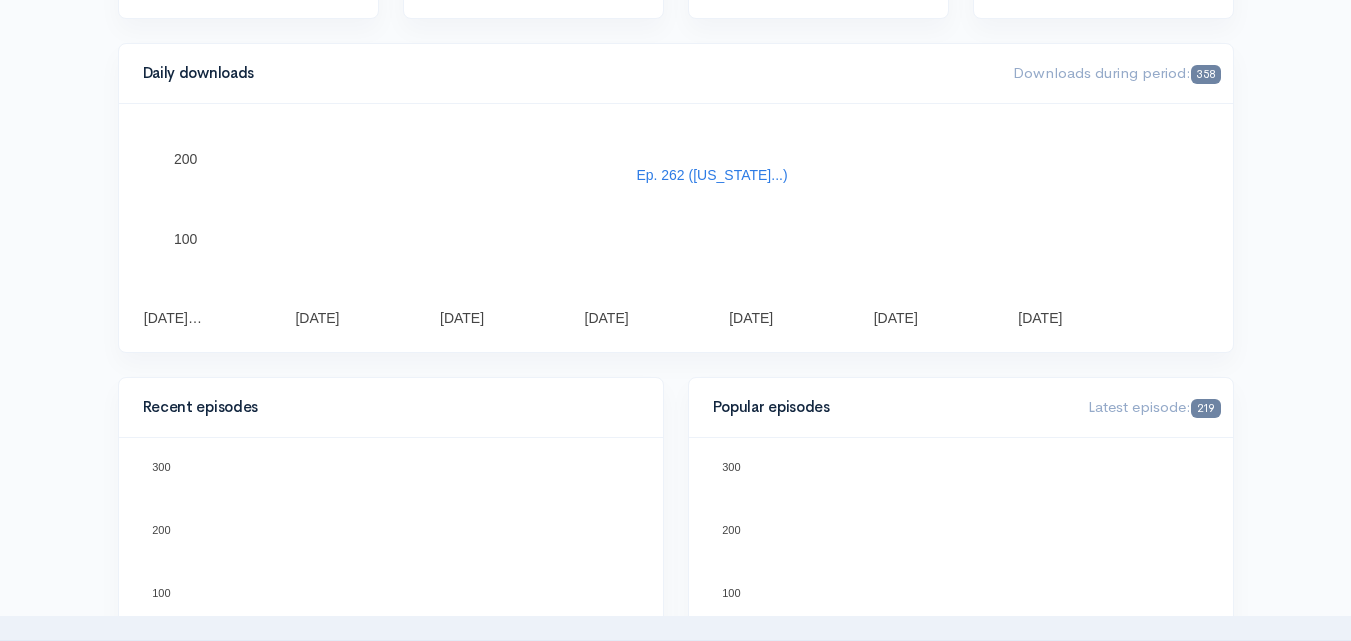 scroll, scrollTop: 0, scrollLeft: 0, axis: both 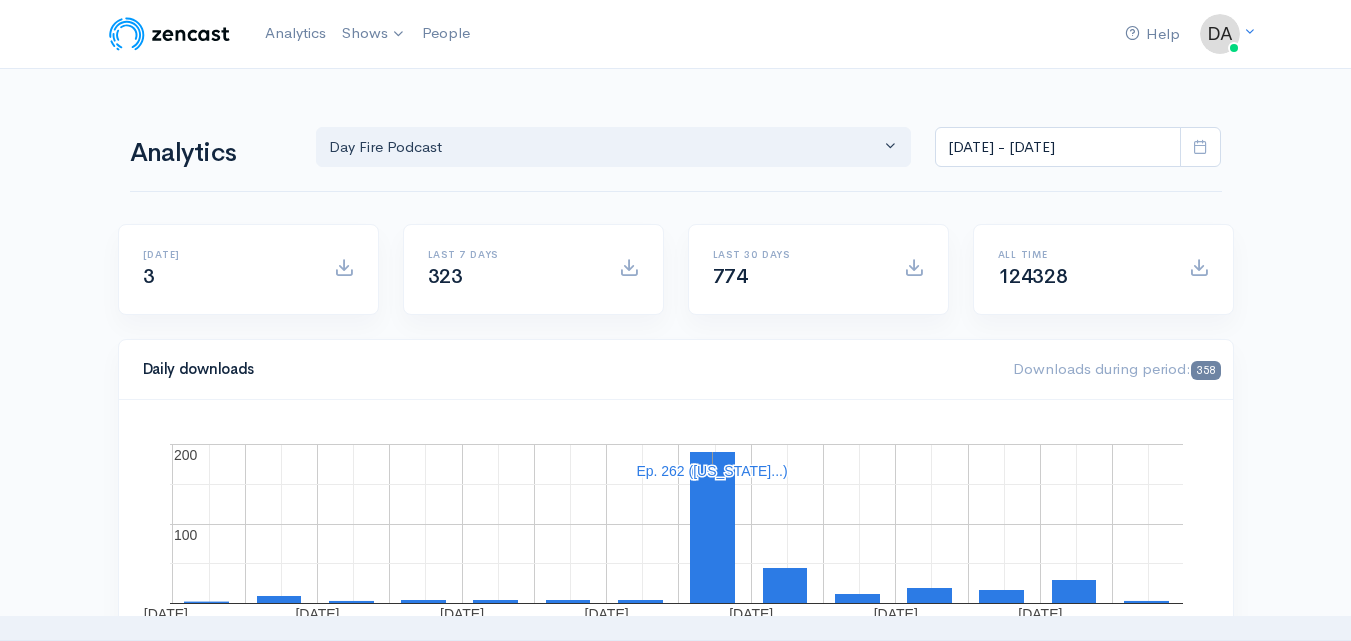 click at bounding box center [1200, 147] 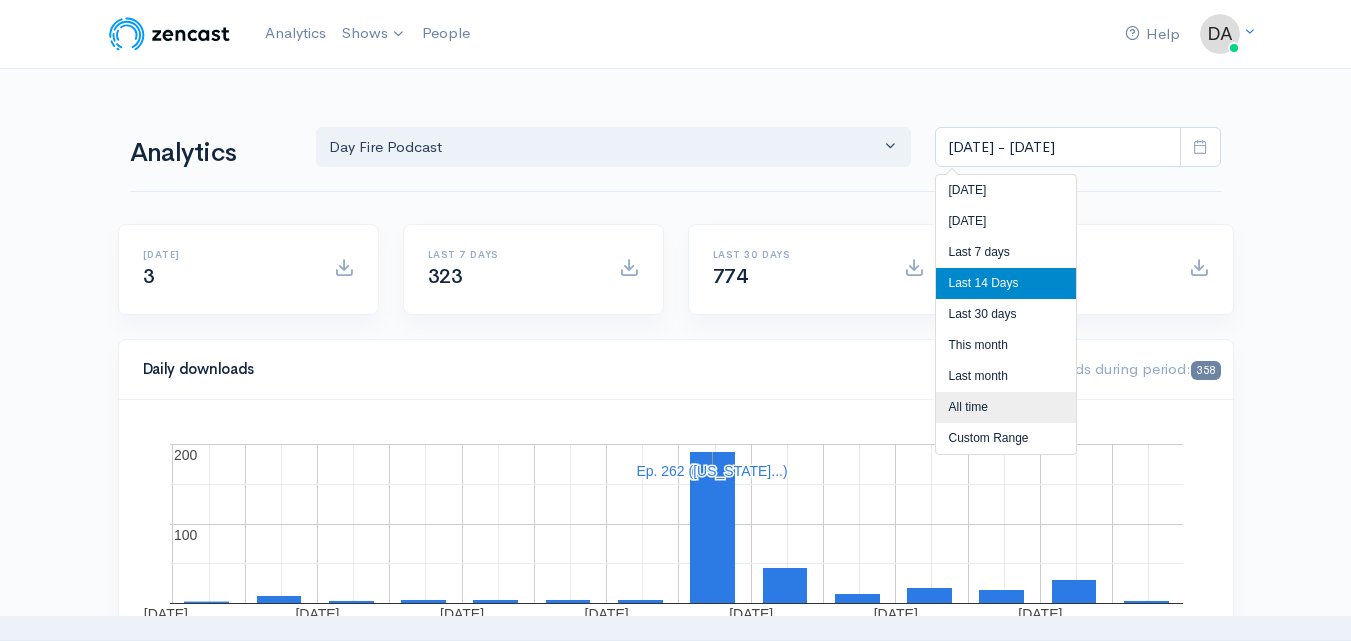 click on "All time" at bounding box center [1006, 407] 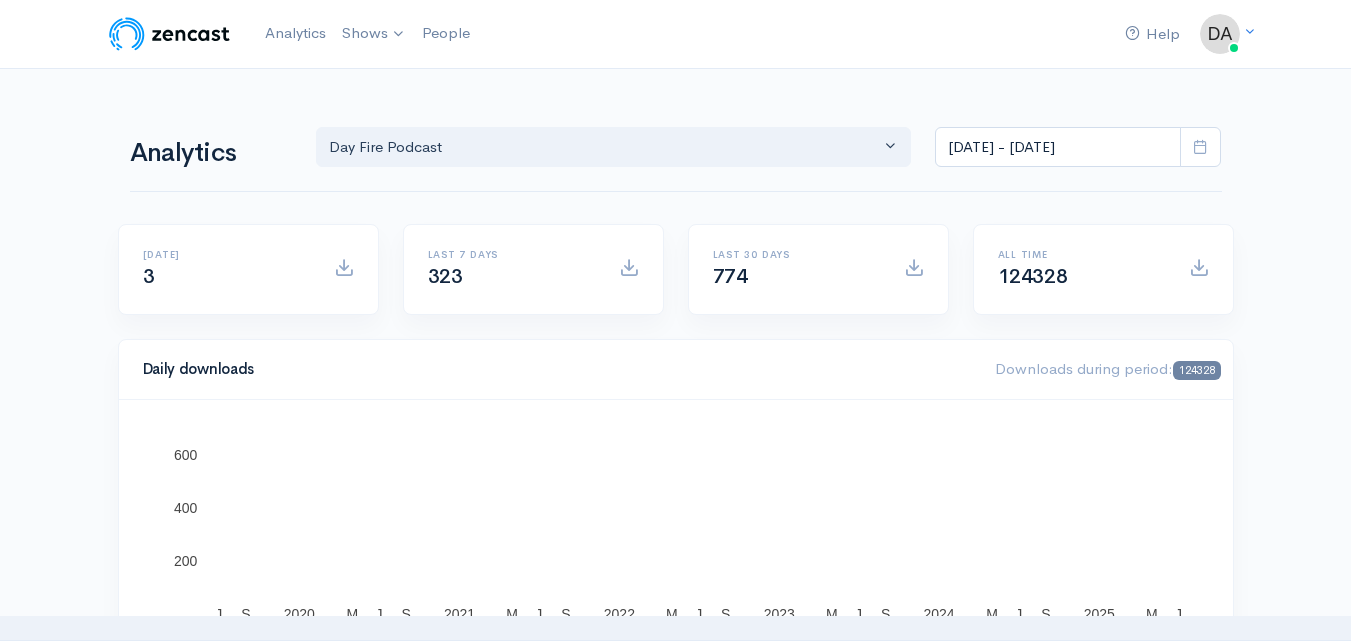 scroll, scrollTop: 400, scrollLeft: 0, axis: vertical 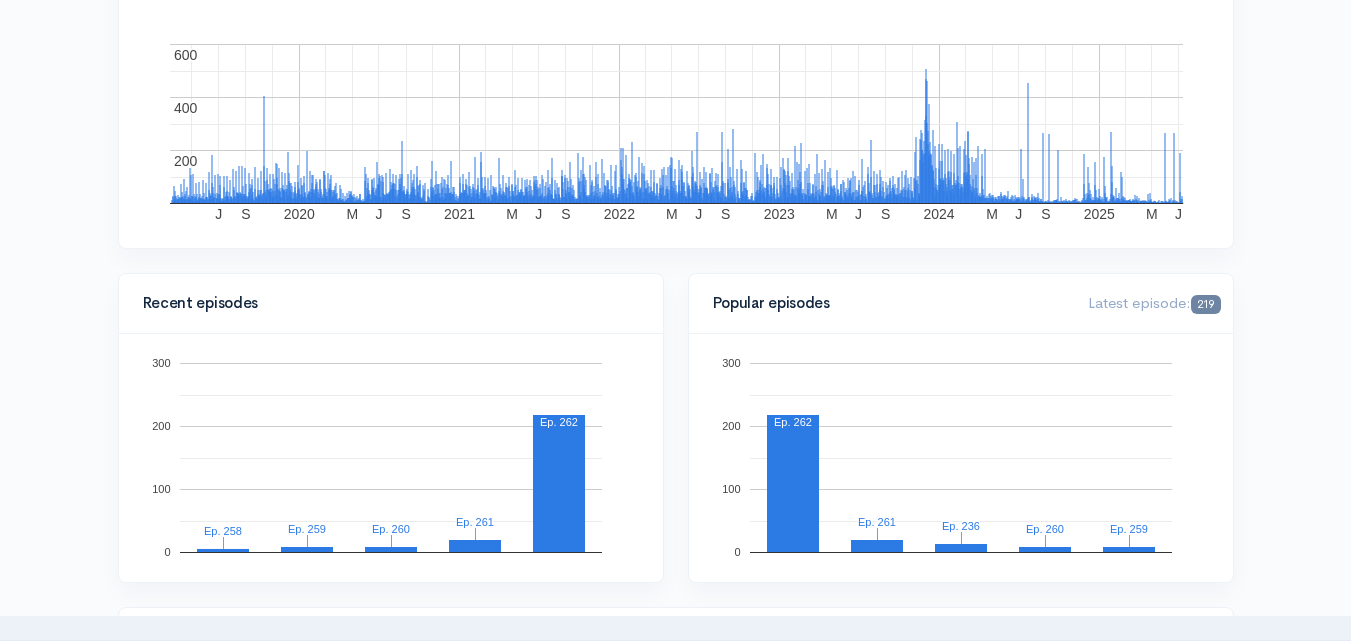 click on "Recent episodes
0 100 200 300 Ep. 258 Ep. 258 Ep. 259 Ep. 259 Ep. 260 Ep. 260 Ep. 261 Ep. 261 Ep. 262 20" at bounding box center (391, 440) 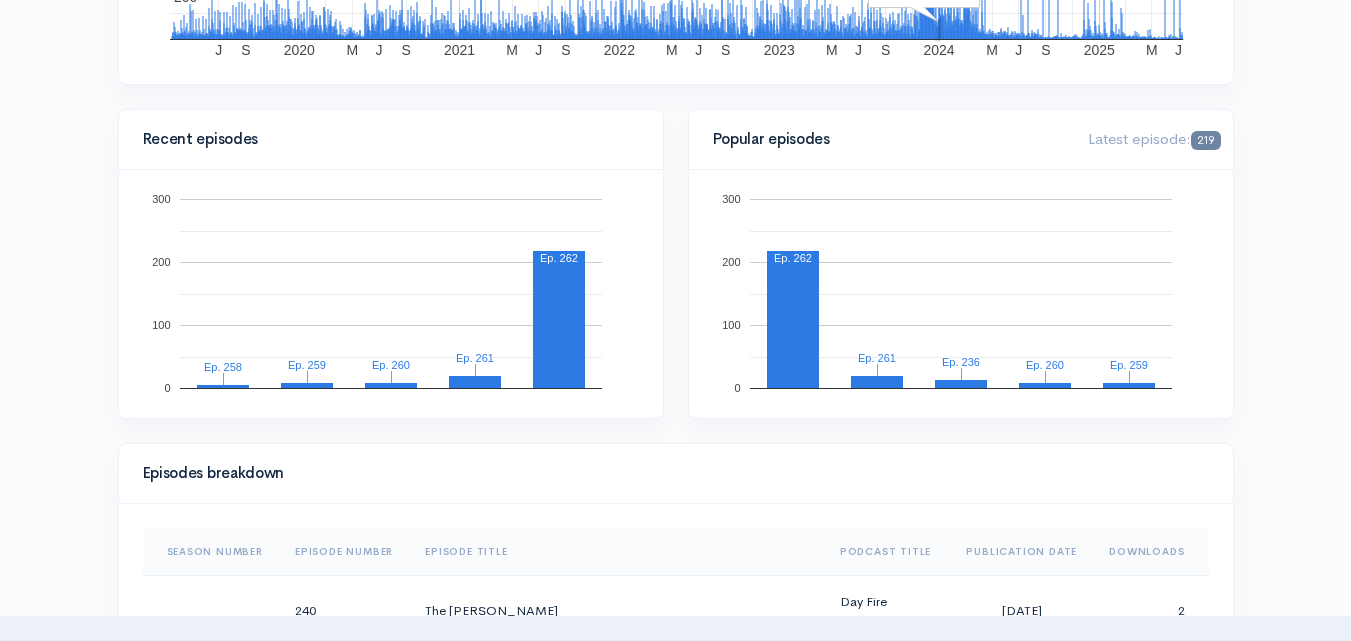 scroll, scrollTop: 600, scrollLeft: 0, axis: vertical 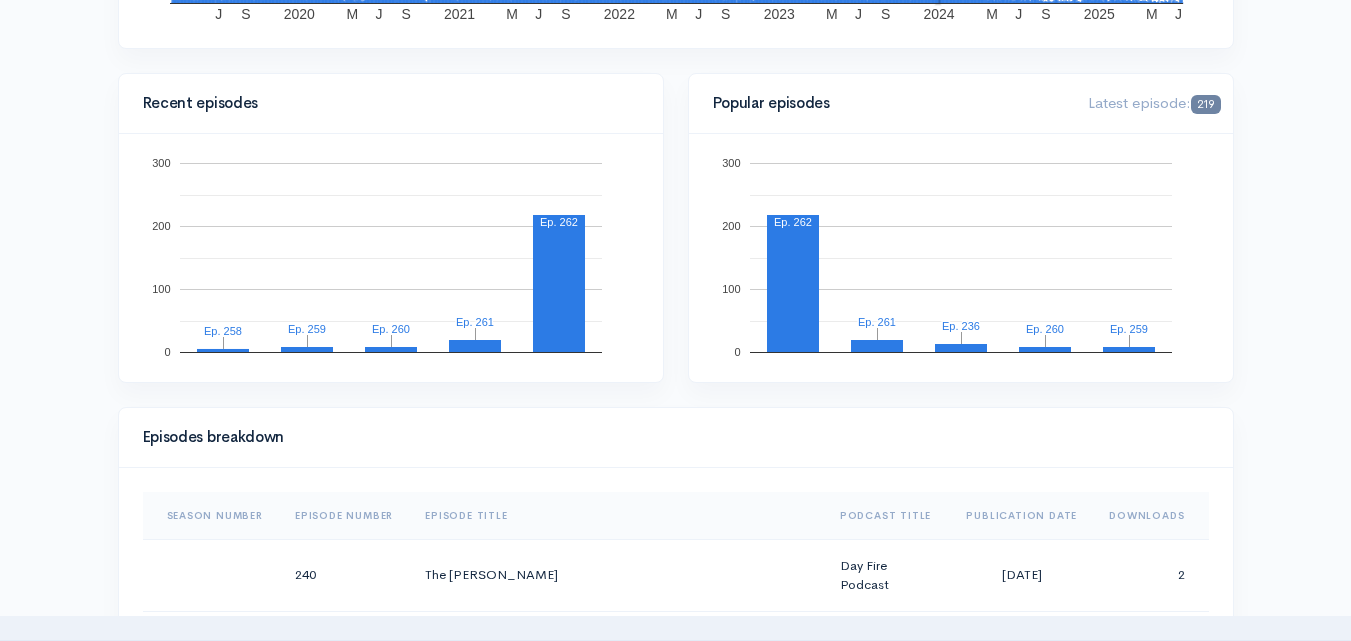click on "0 100 200 300 Ep. 262 Ep. 261 Ep. 261 Ep. 236 Ep. 236 Ep. 260 Ep. 260 Ep. 259 Ep. 259 20" at bounding box center (961, 258) 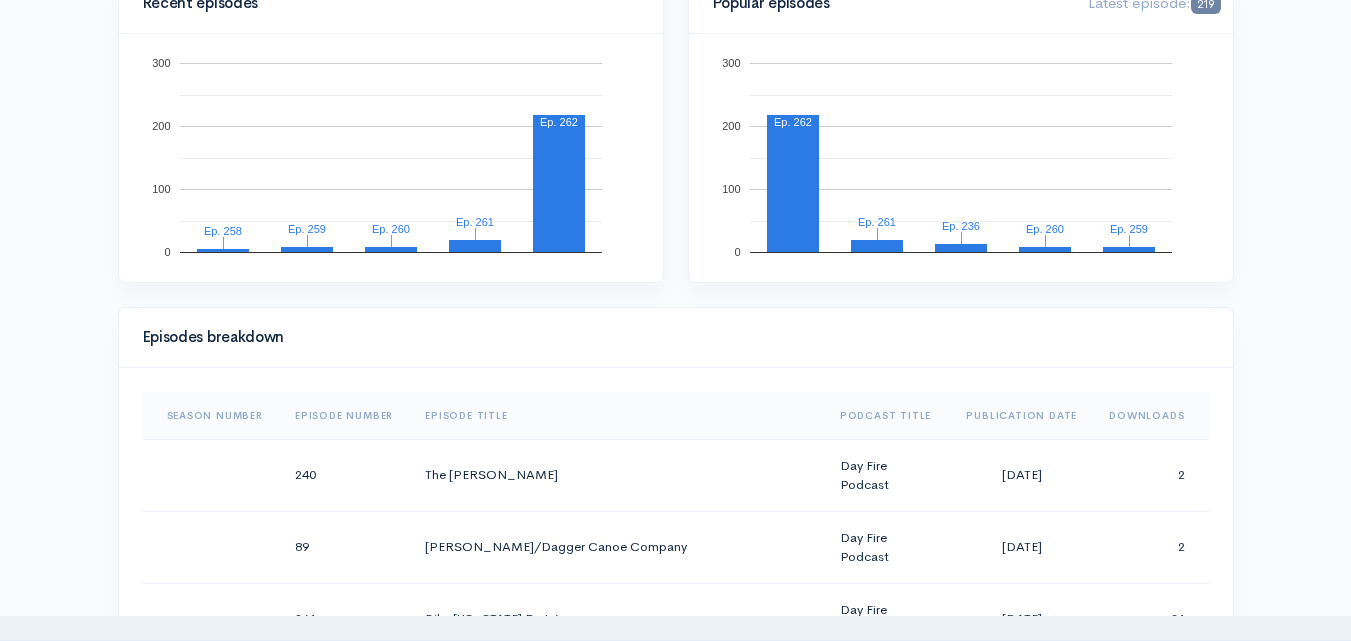 scroll, scrollTop: 400, scrollLeft: 0, axis: vertical 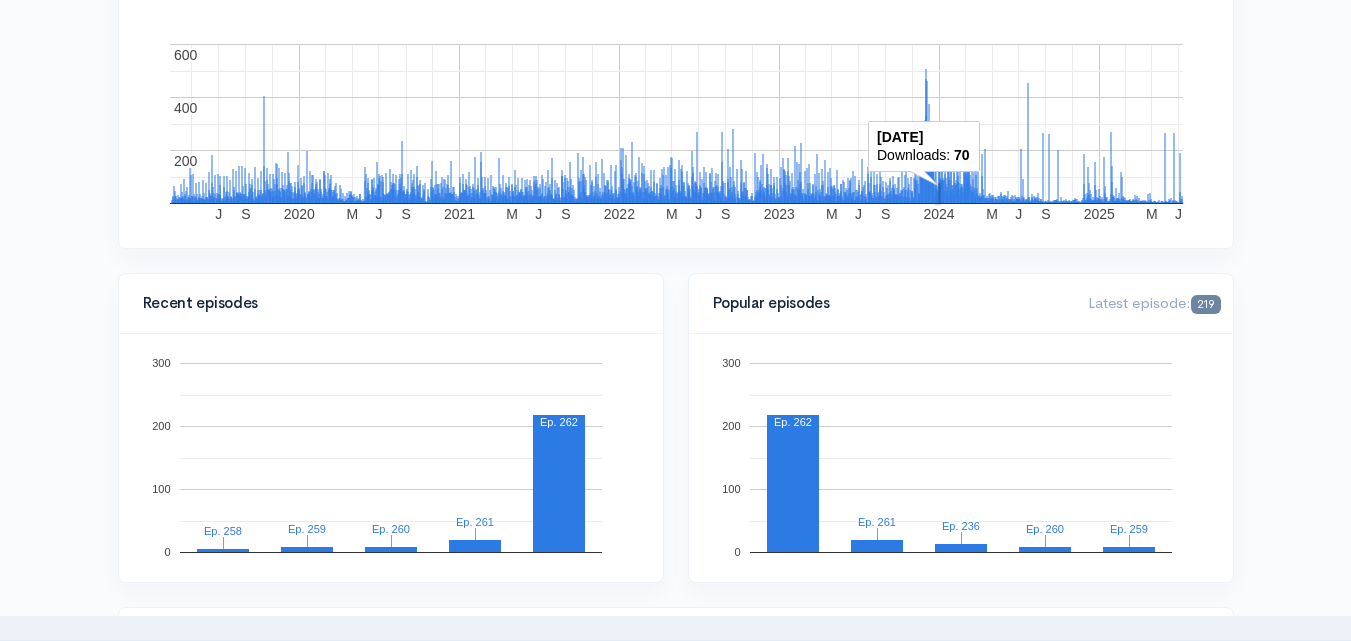 drag, startPoint x: 854, startPoint y: 480, endPoint x: 820, endPoint y: 481, distance: 34.0147 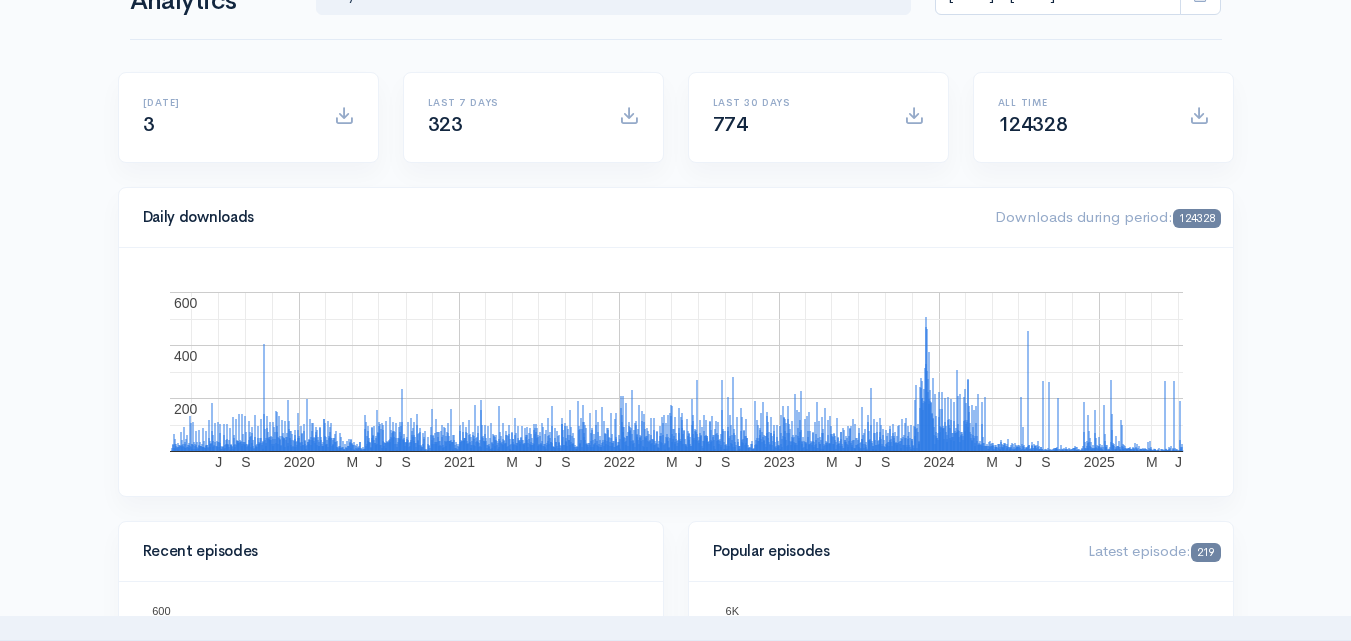 scroll, scrollTop: 0, scrollLeft: 0, axis: both 